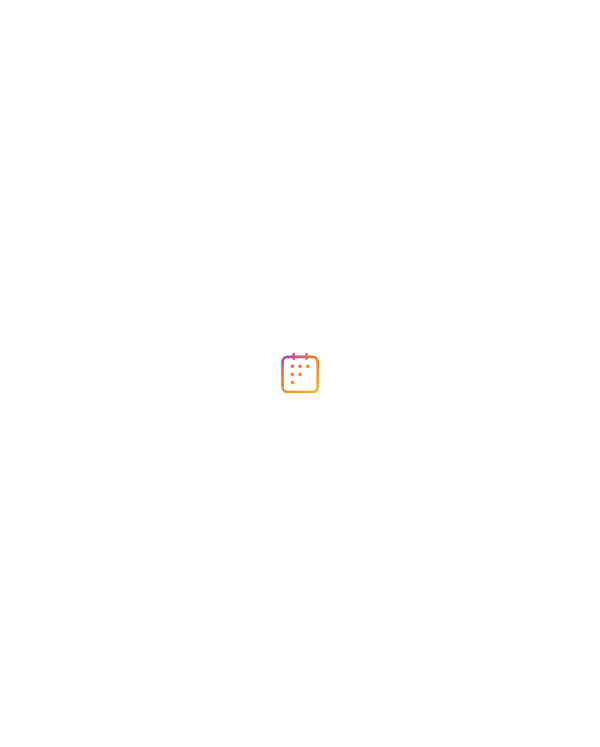 scroll, scrollTop: 0, scrollLeft: 0, axis: both 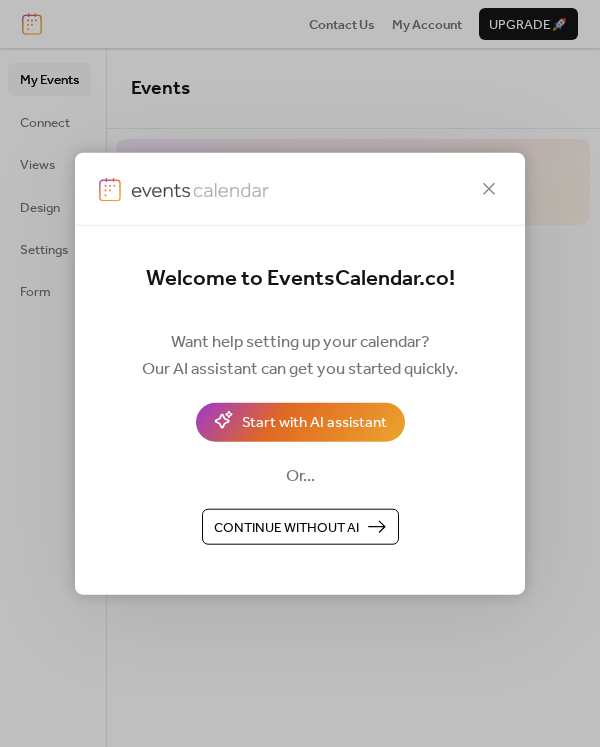 click on "Continue without AI" at bounding box center (286, 527) 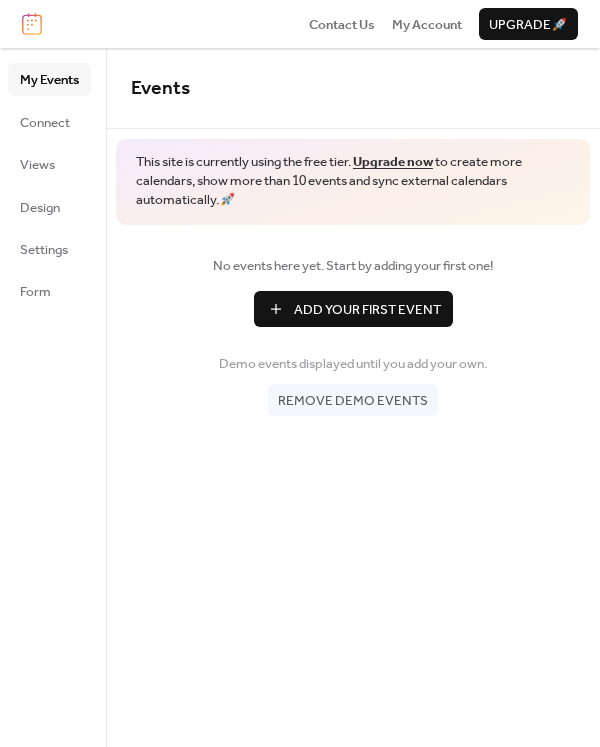 click on "Remove demo events" at bounding box center [353, 401] 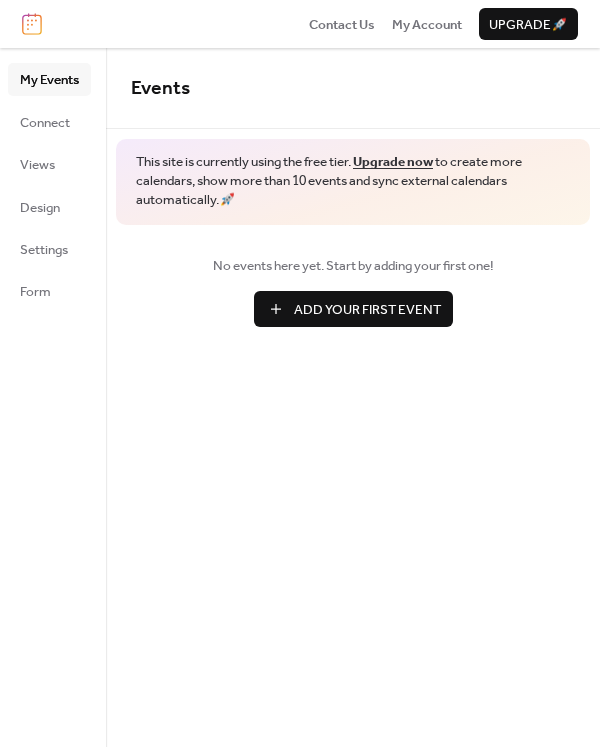 click on "Add Your First Event" at bounding box center (367, 310) 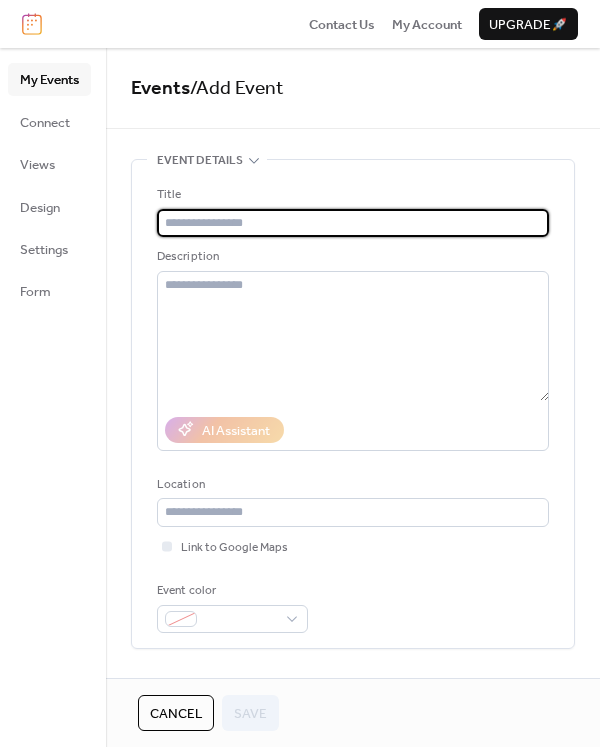 click at bounding box center (353, 223) 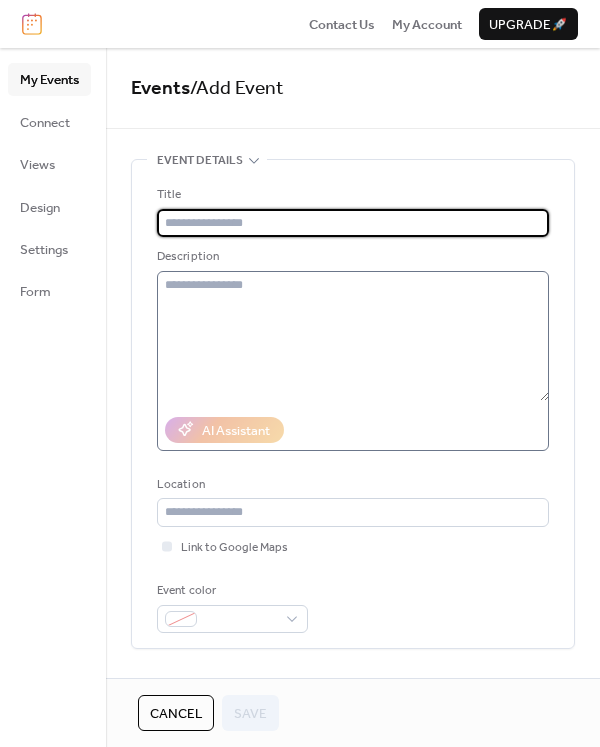 type on "**********" 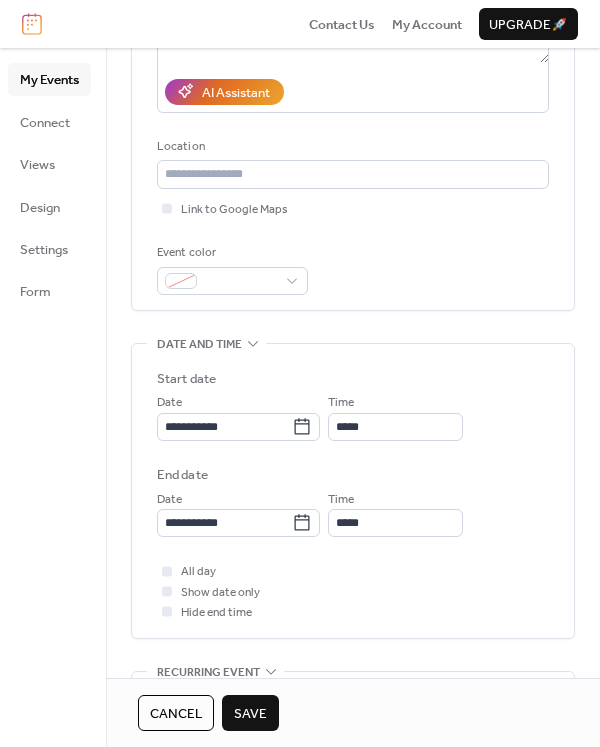 scroll, scrollTop: 407, scrollLeft: 0, axis: vertical 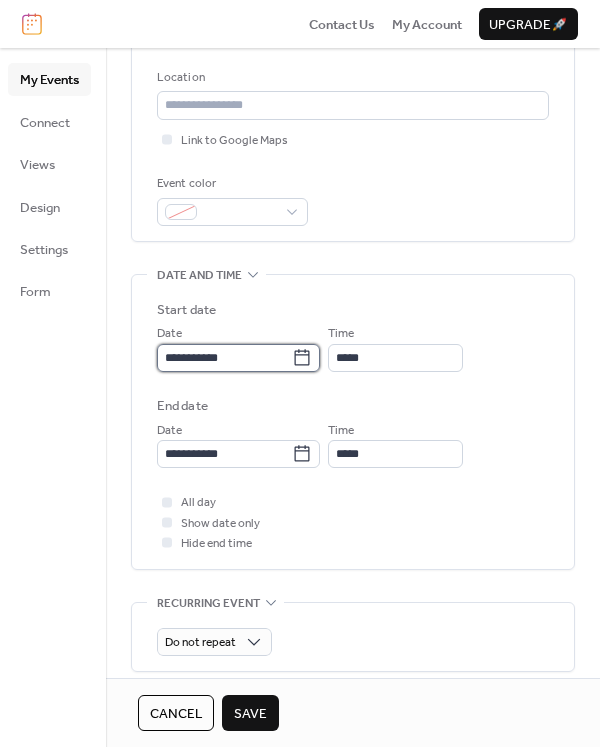 click on "**********" at bounding box center [224, 358] 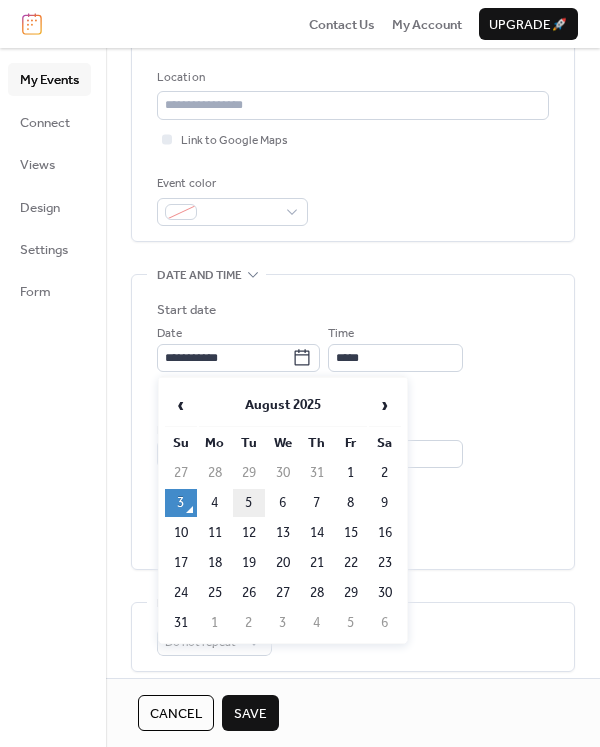 click on "5" at bounding box center (249, 503) 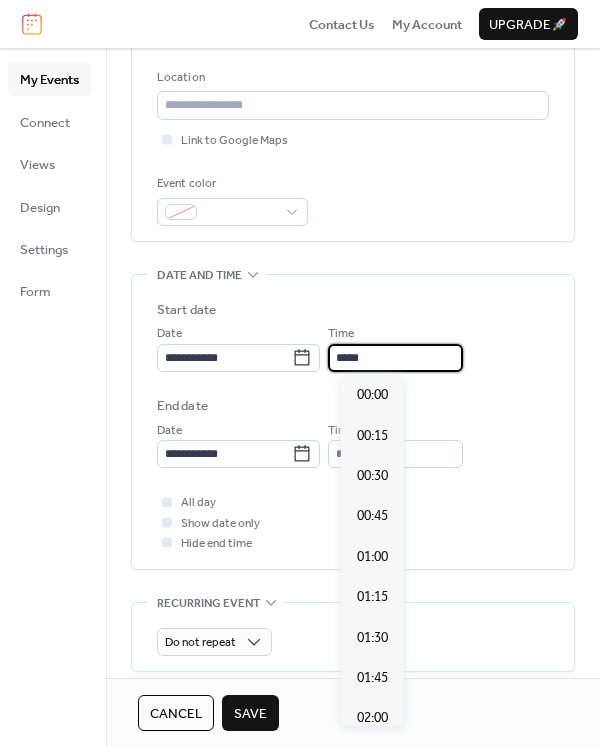 click on "*****" at bounding box center (395, 358) 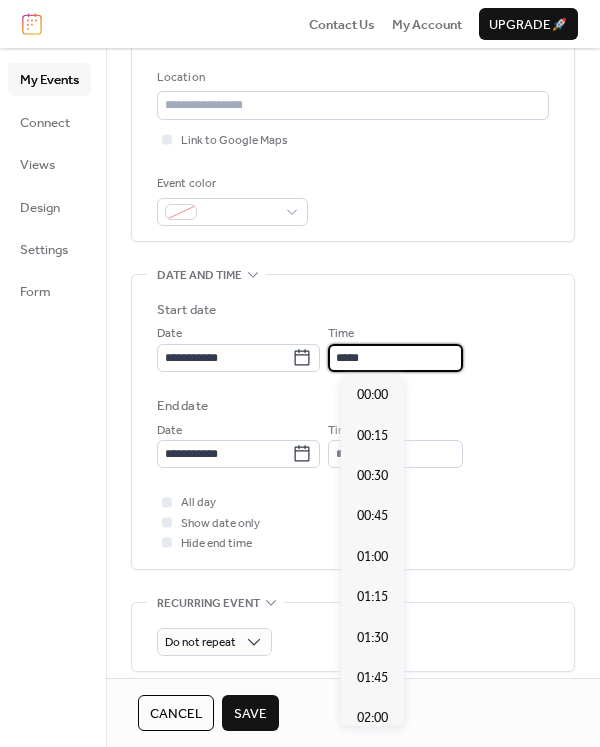 scroll, scrollTop: 1940, scrollLeft: 0, axis: vertical 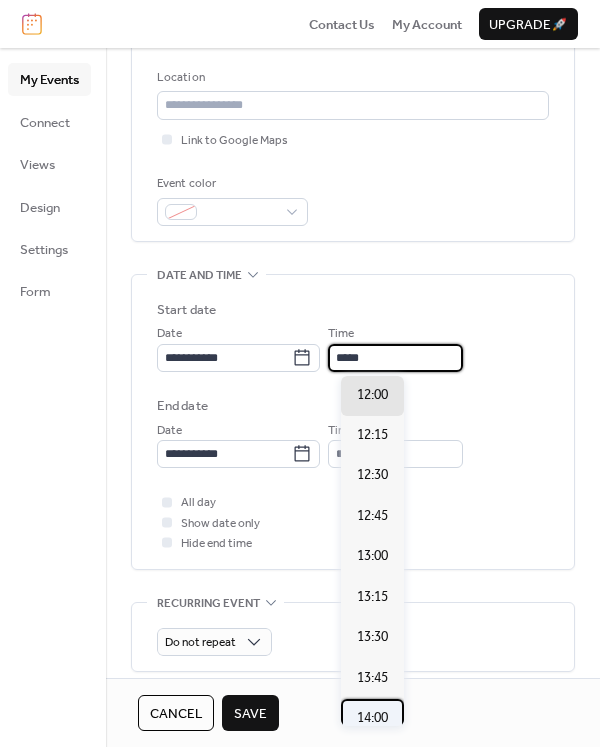 click on "14:00" at bounding box center (372, 718) 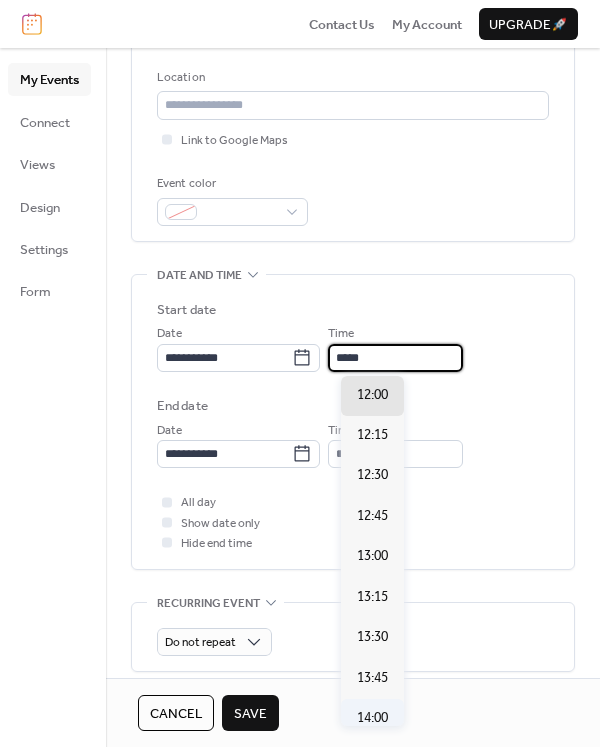 type on "*****" 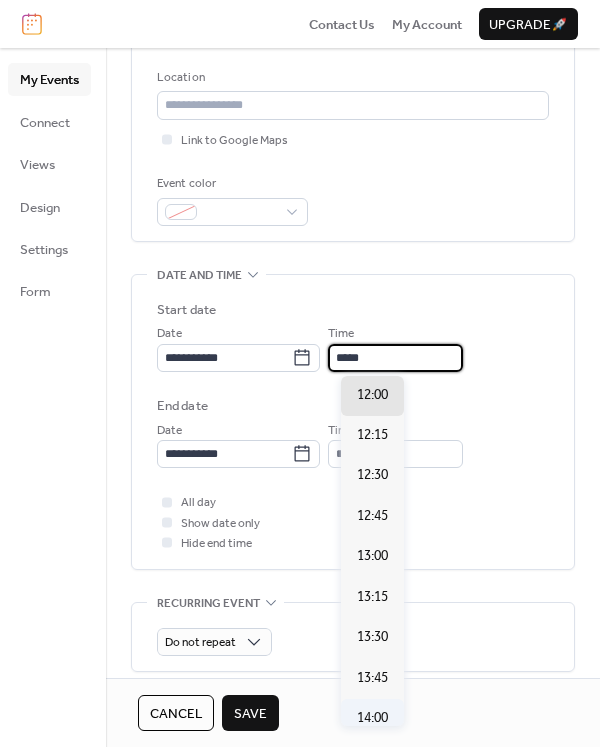 type on "*****" 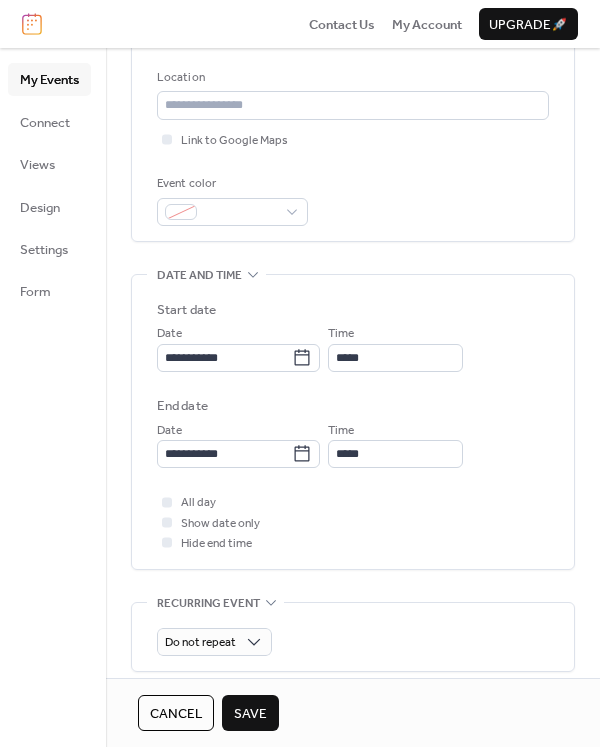 click on "Save" at bounding box center [250, 714] 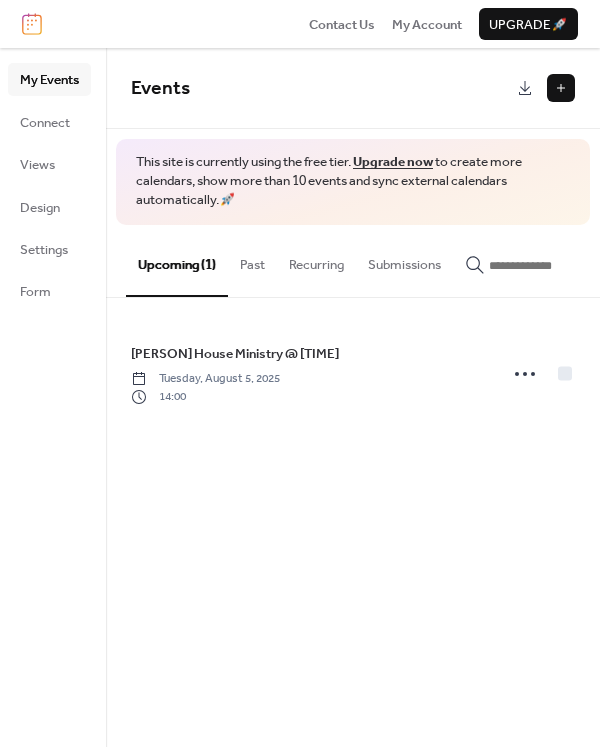 click at bounding box center (561, 88) 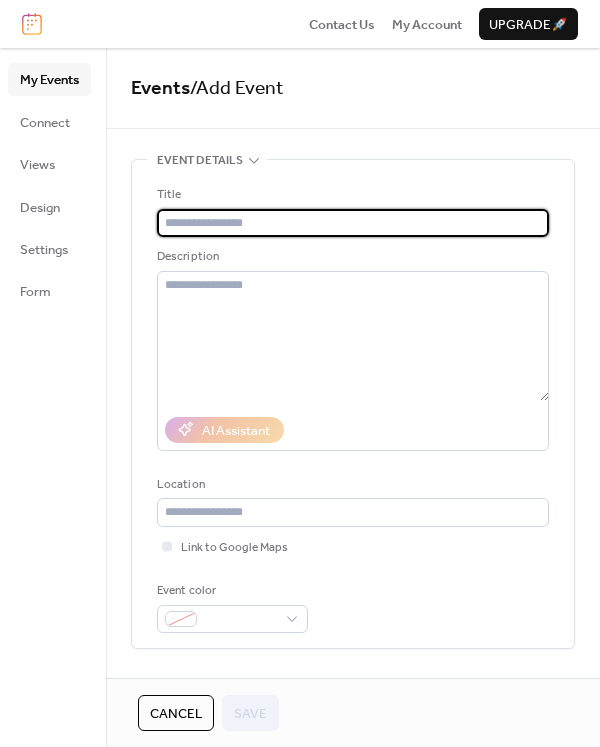 click at bounding box center (353, 223) 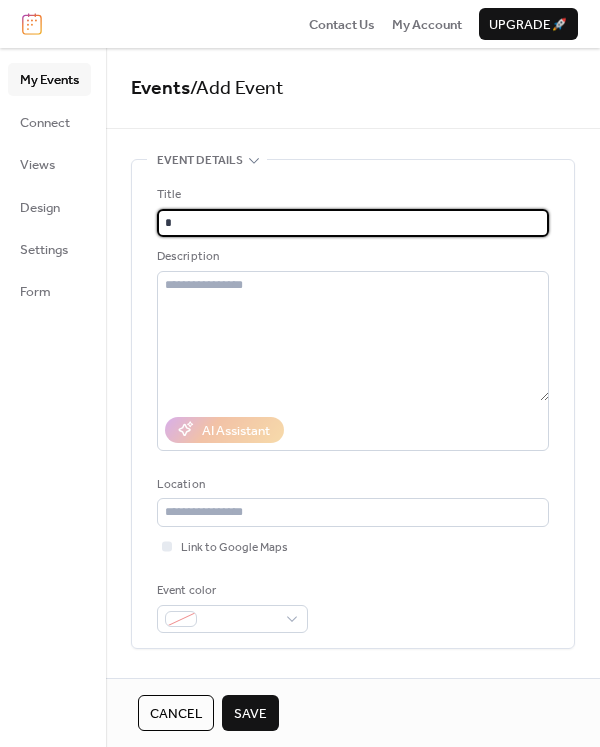 type on "**********" 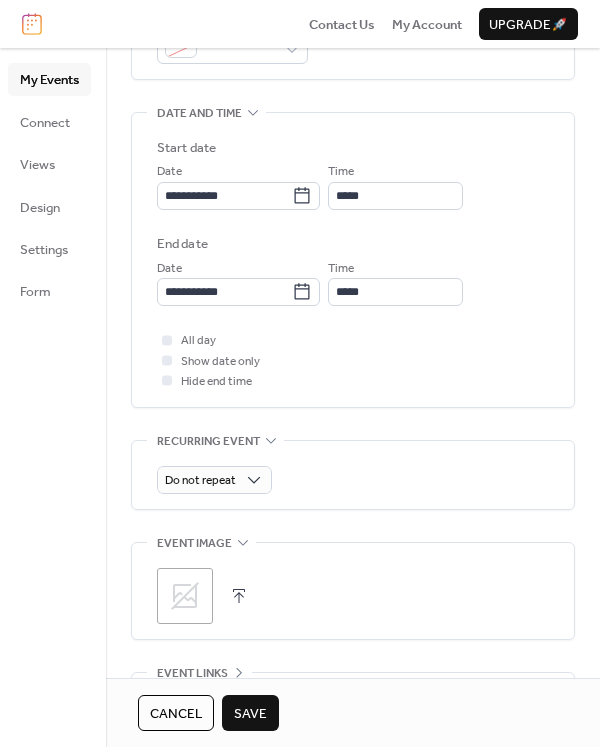 scroll, scrollTop: 576, scrollLeft: 0, axis: vertical 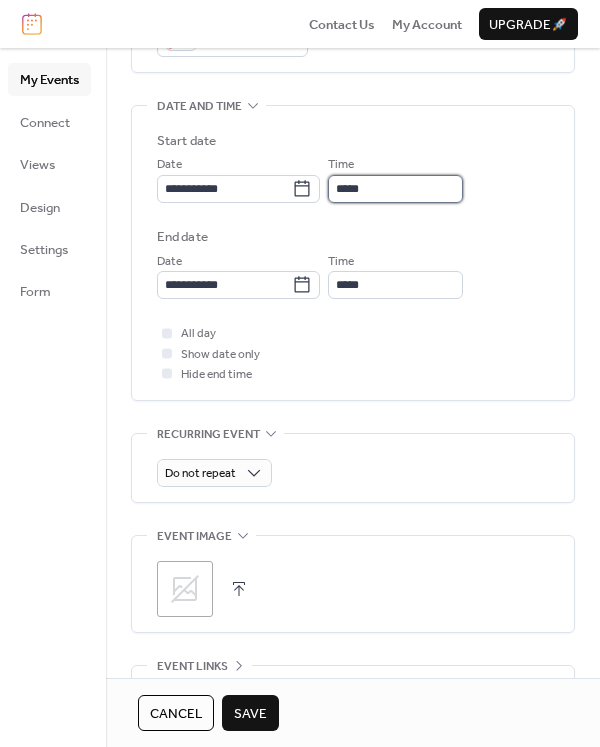 click on "*****" at bounding box center (395, 189) 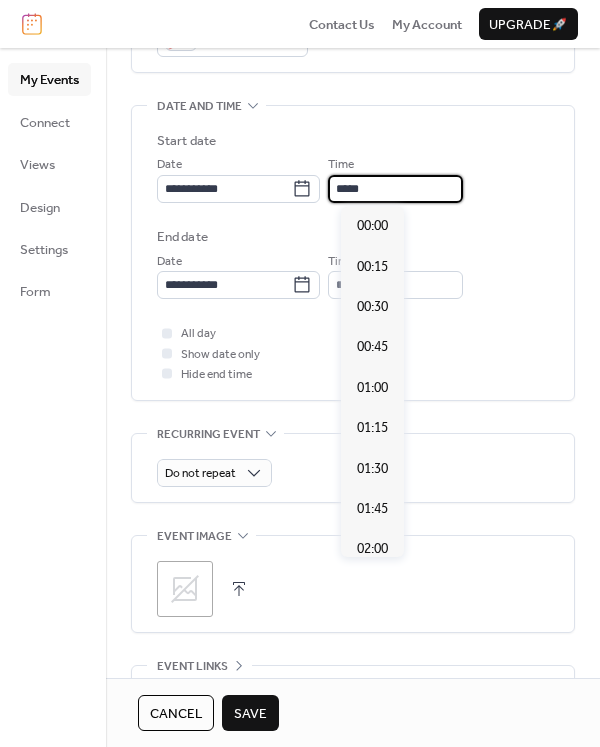 scroll, scrollTop: 1940, scrollLeft: 0, axis: vertical 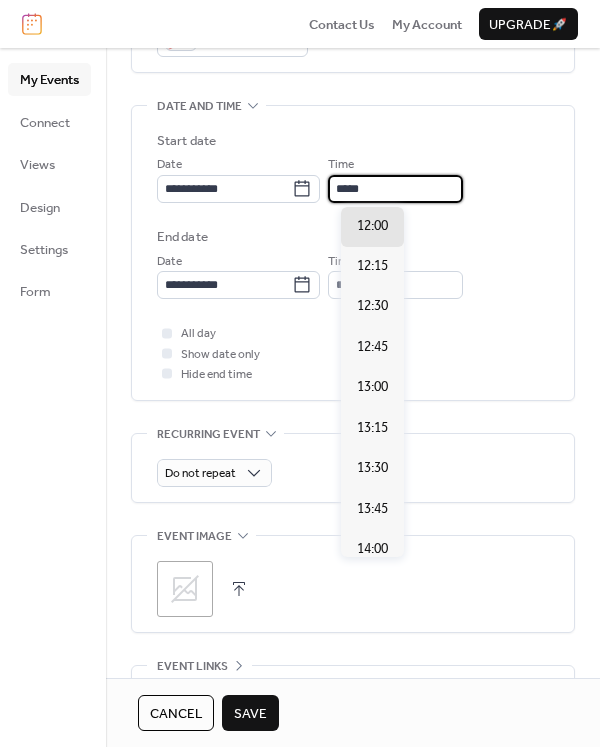click on "*****" at bounding box center (395, 189) 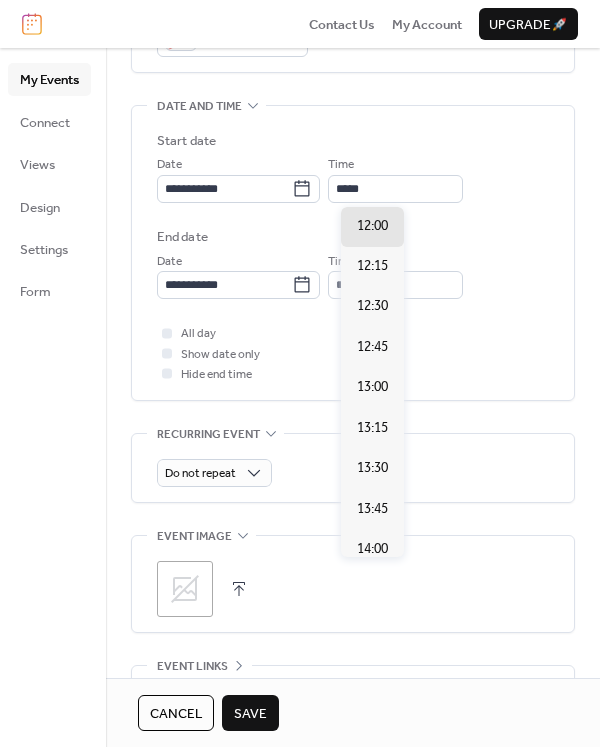 scroll, scrollTop: 1634, scrollLeft: 0, axis: vertical 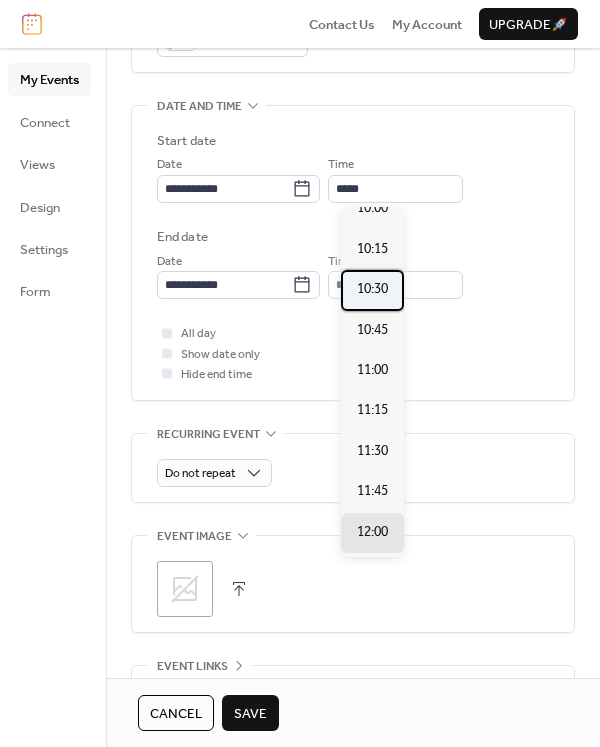 click on "10:30" at bounding box center [372, 289] 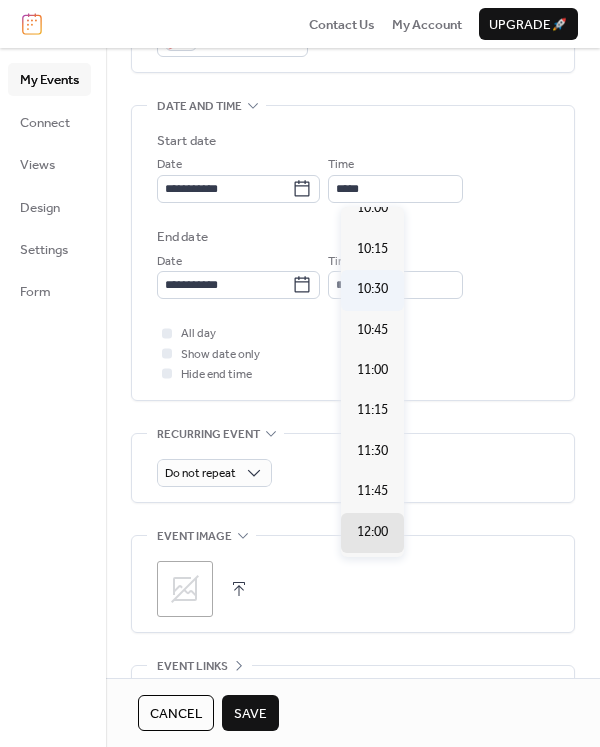type on "*****" 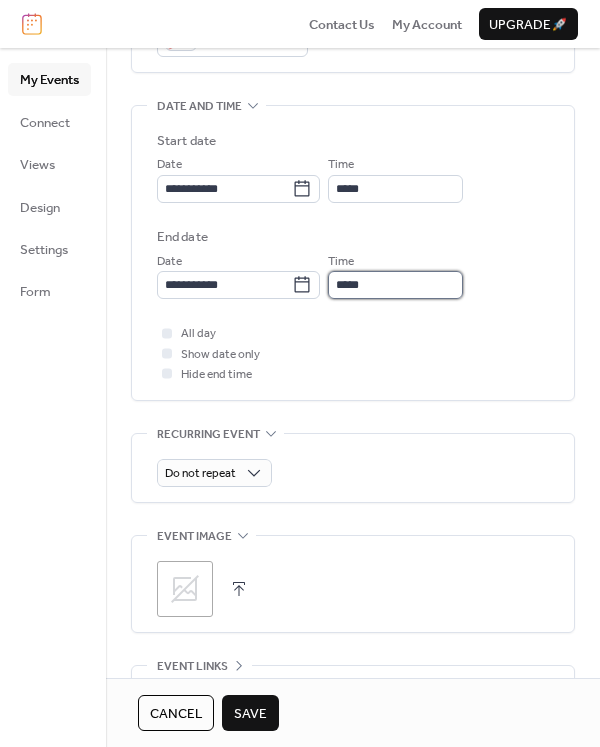 click on "*****" at bounding box center [395, 285] 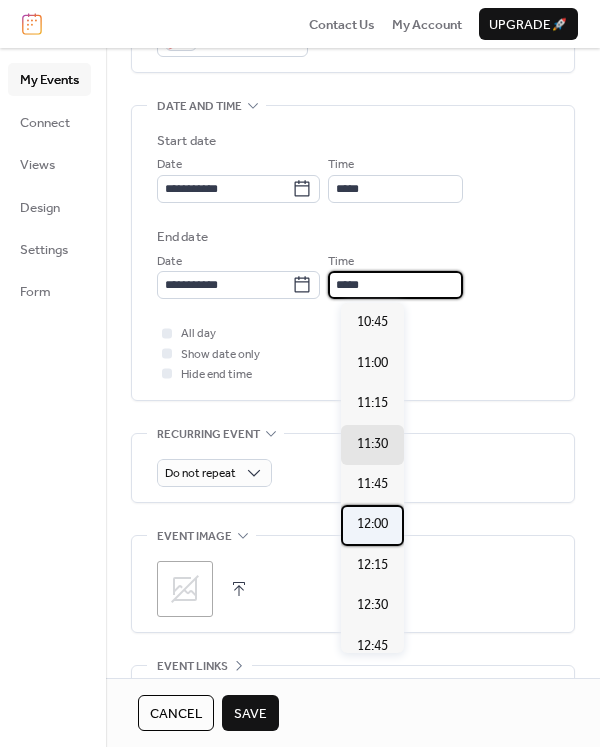 click on "12:00" at bounding box center [372, 524] 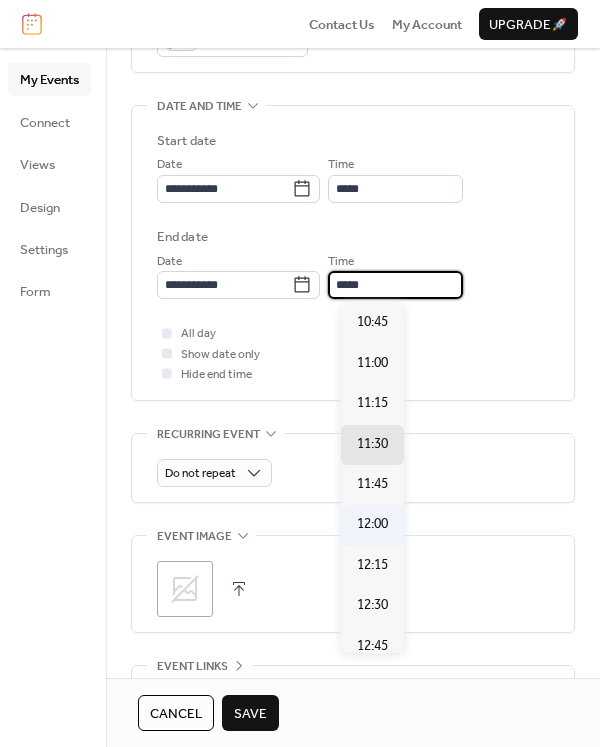 type on "*****" 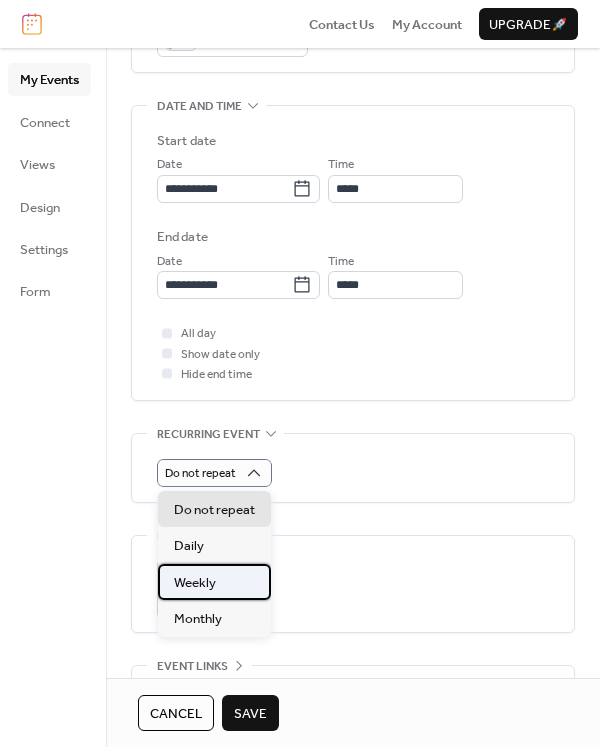 click on "Weekly" at bounding box center [195, 583] 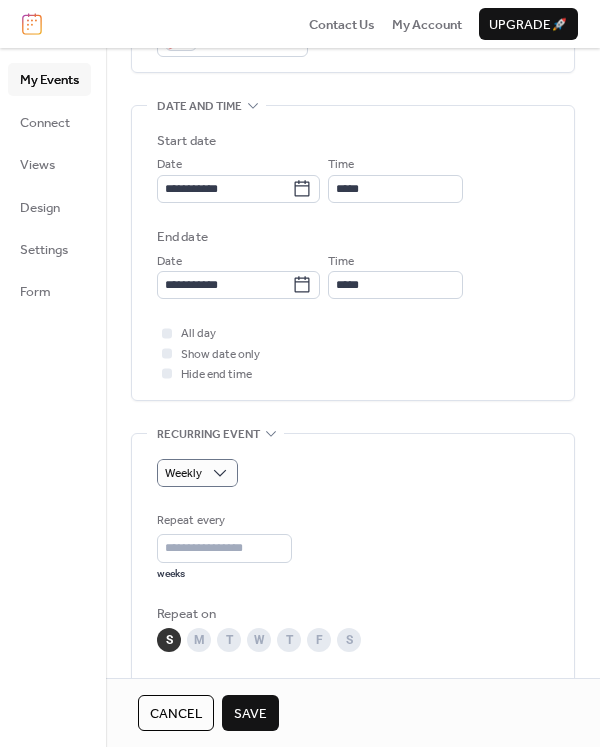 click on "Save" at bounding box center (250, 714) 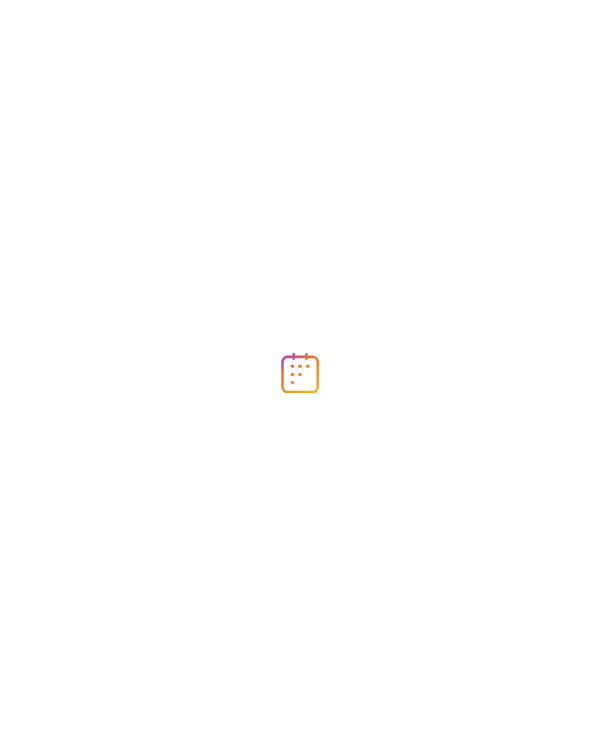 scroll, scrollTop: 0, scrollLeft: 0, axis: both 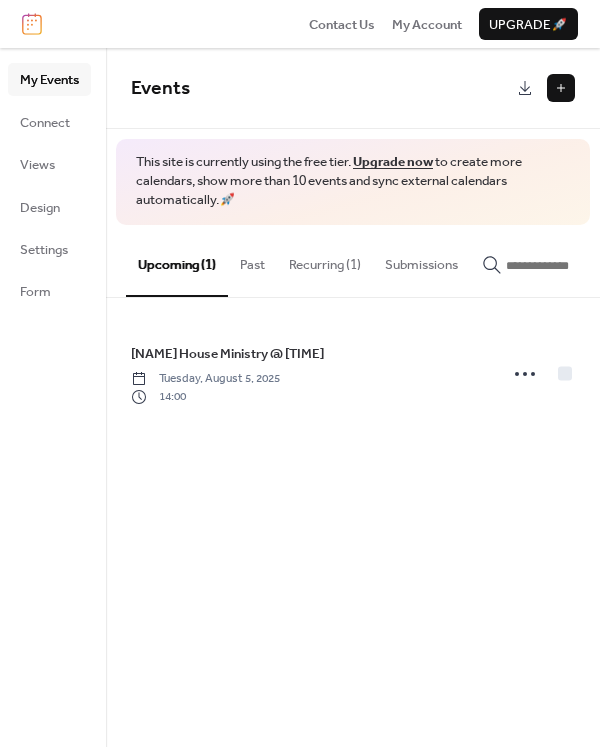 click at bounding box center [561, 88] 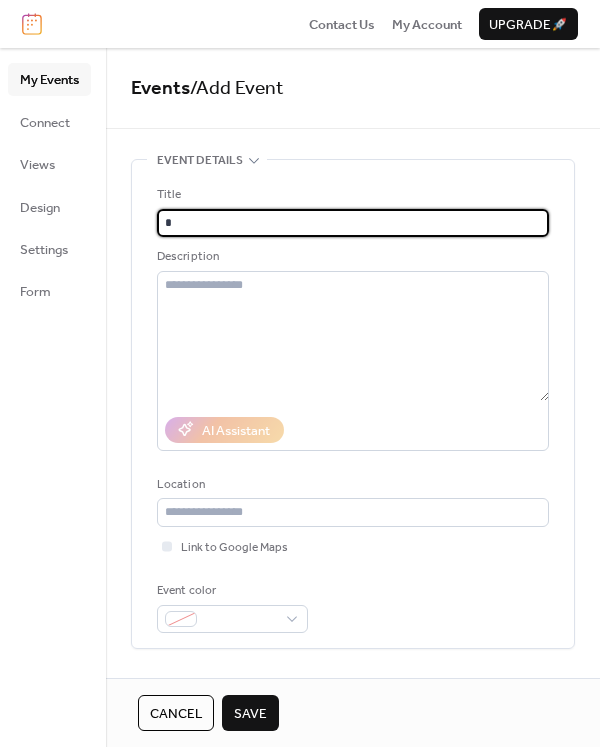 type on "**********" 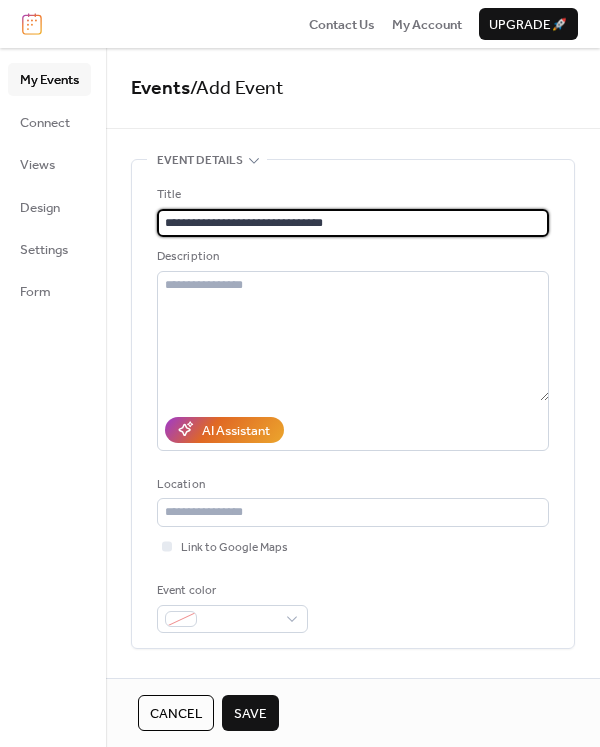 scroll, scrollTop: 551, scrollLeft: 0, axis: vertical 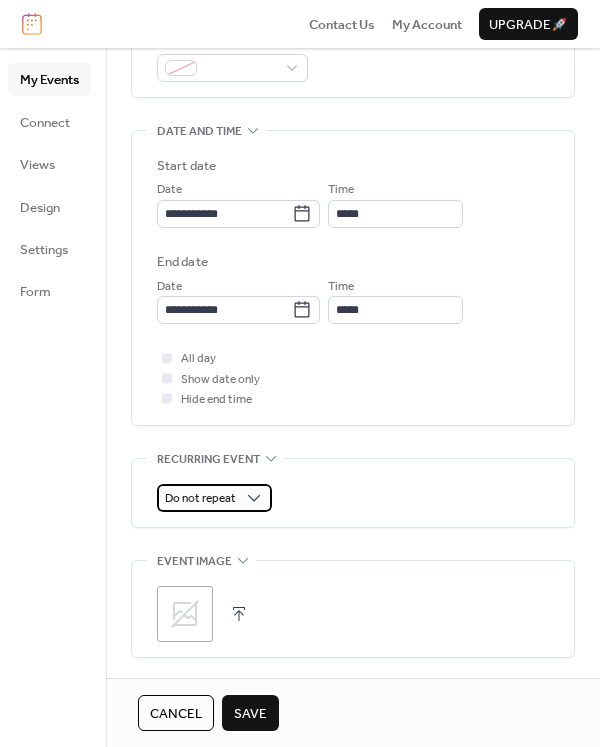 click on "Do not repeat" at bounding box center (200, 498) 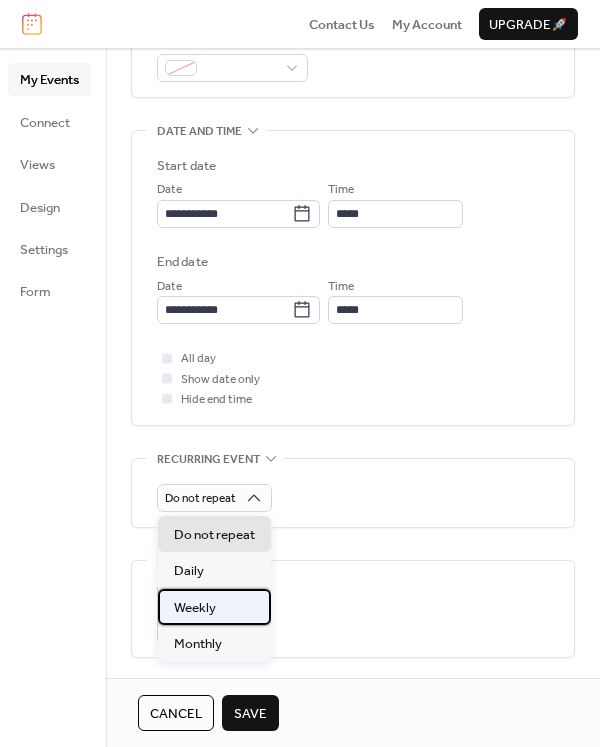 click on "Weekly" at bounding box center [214, 607] 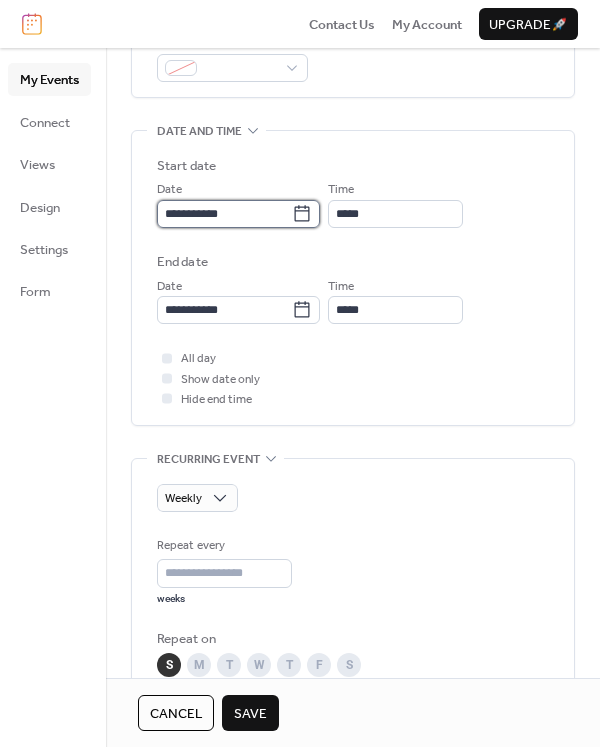 click on "**********" at bounding box center [224, 214] 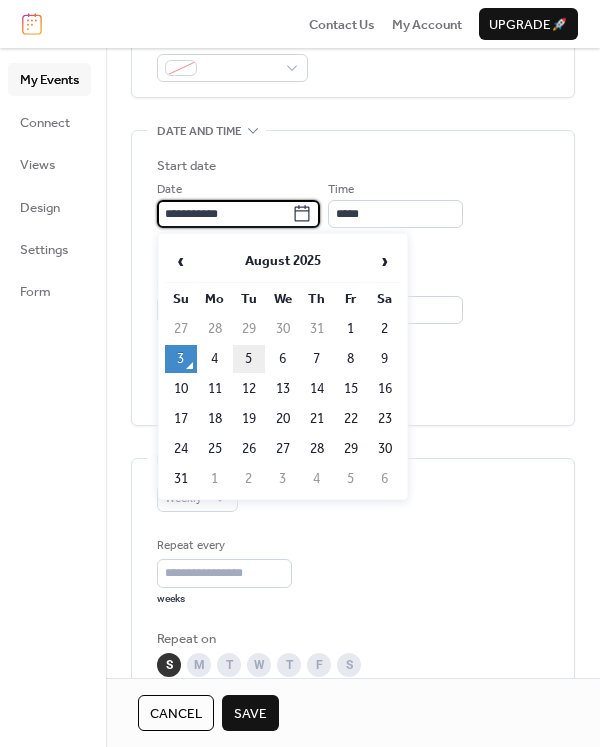 click on "5" at bounding box center [249, 359] 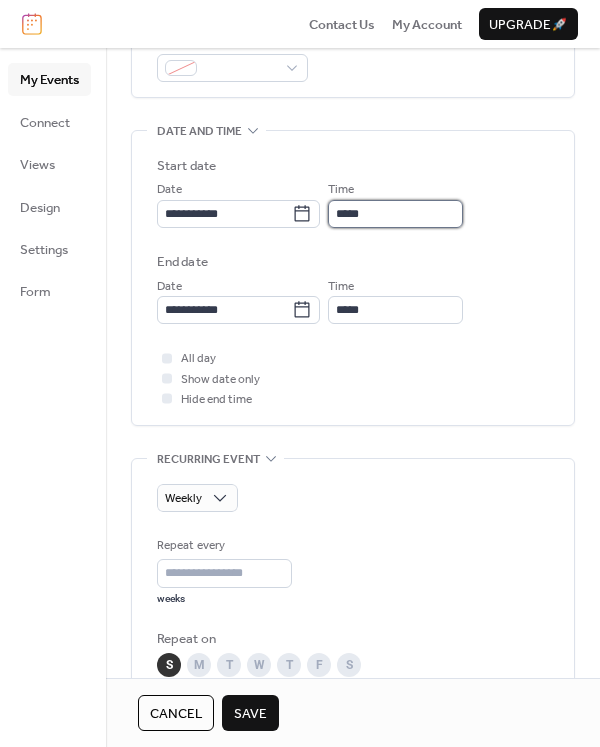 click on "*****" at bounding box center [395, 214] 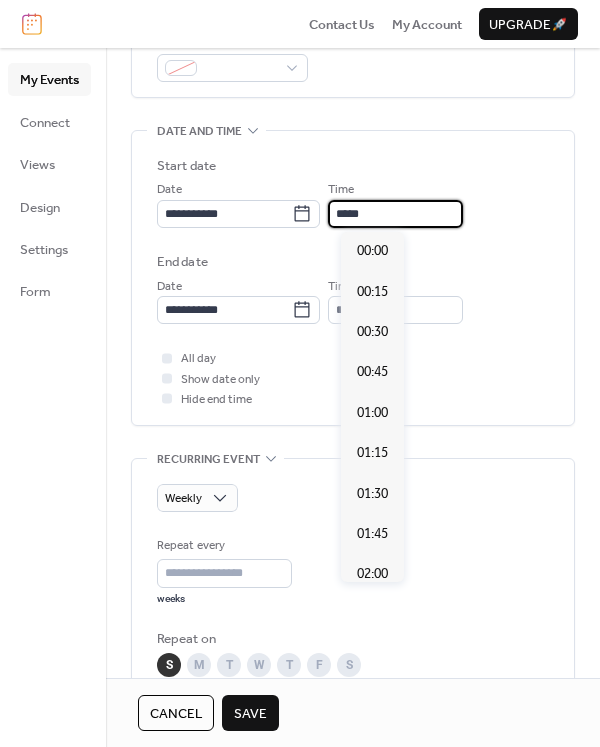 scroll, scrollTop: 1940, scrollLeft: 0, axis: vertical 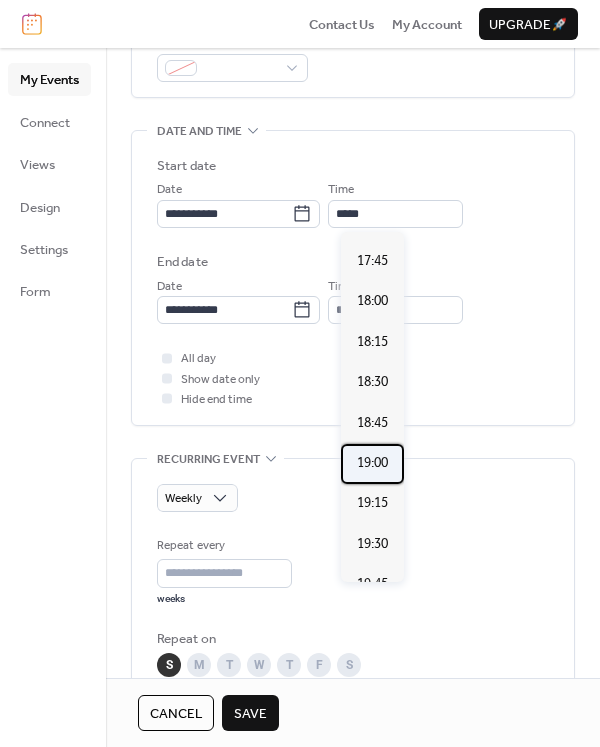 click on "19:00" at bounding box center [372, 463] 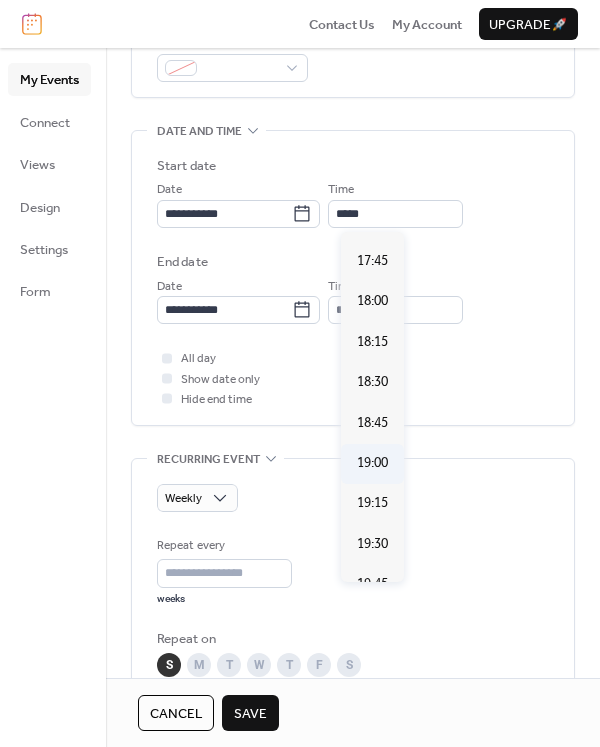 type on "*****" 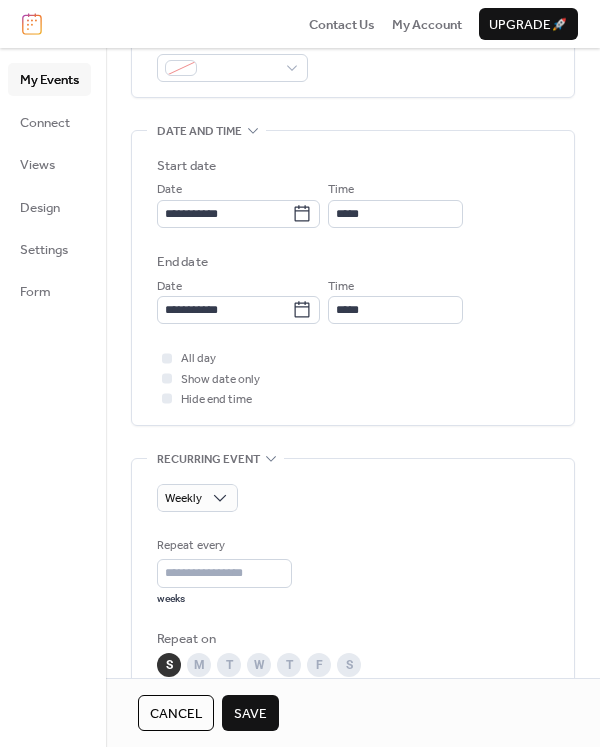 click on "T" at bounding box center [229, 665] 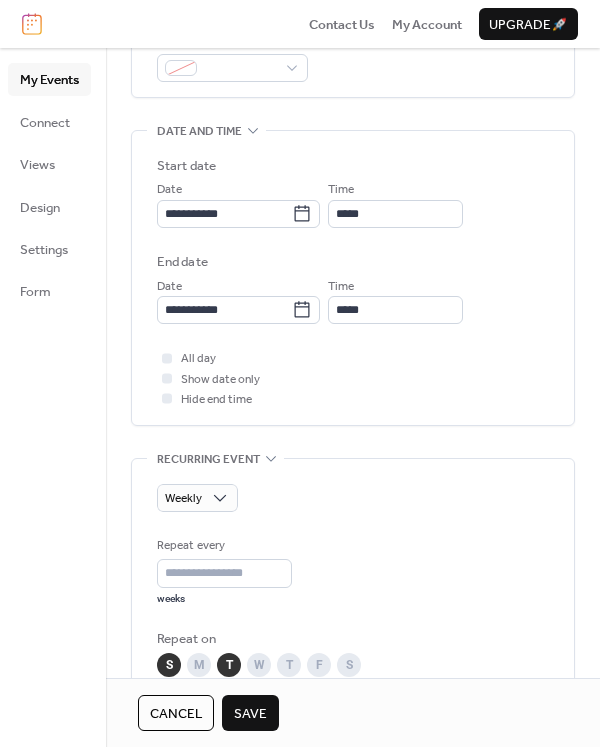 click on "S" at bounding box center [169, 665] 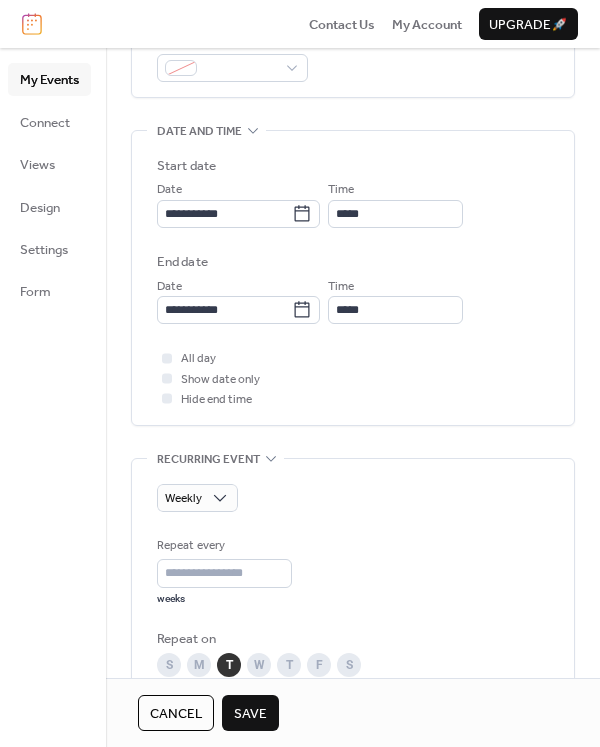 click on "Save" at bounding box center (250, 714) 